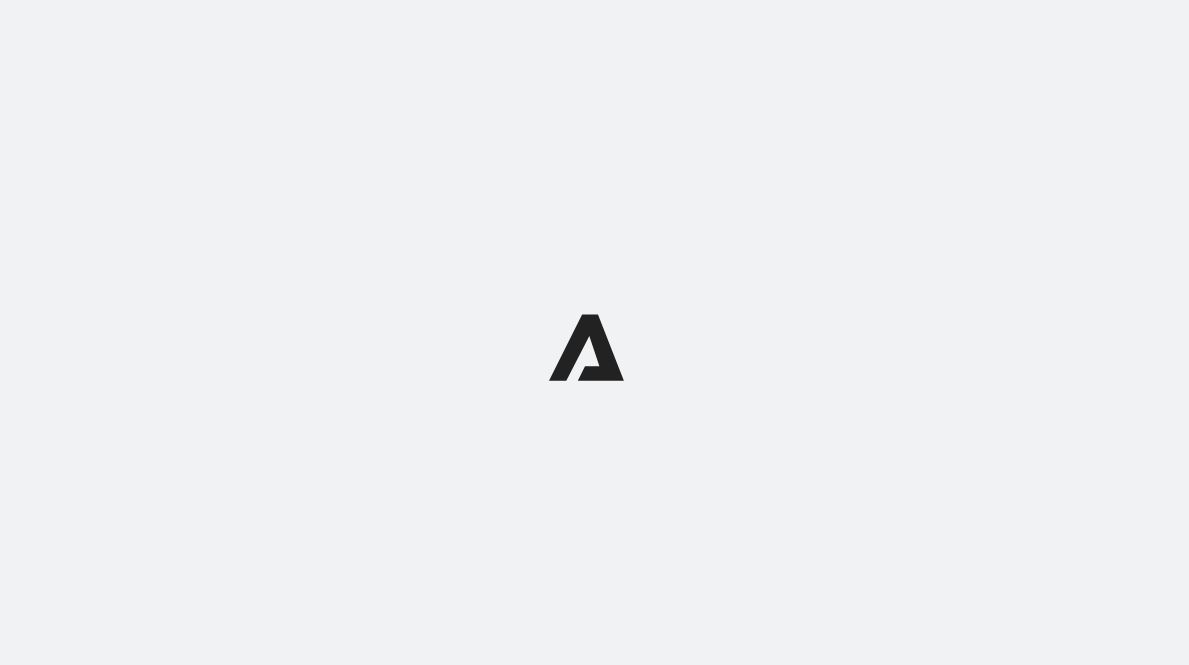 scroll, scrollTop: 0, scrollLeft: 0, axis: both 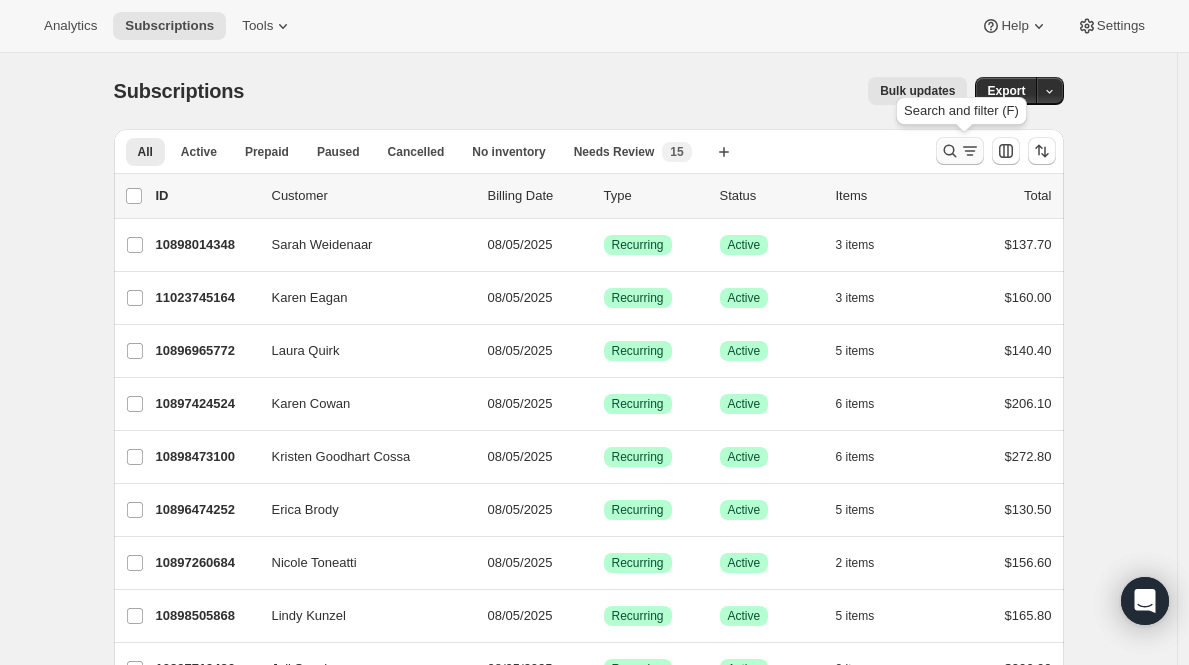 click 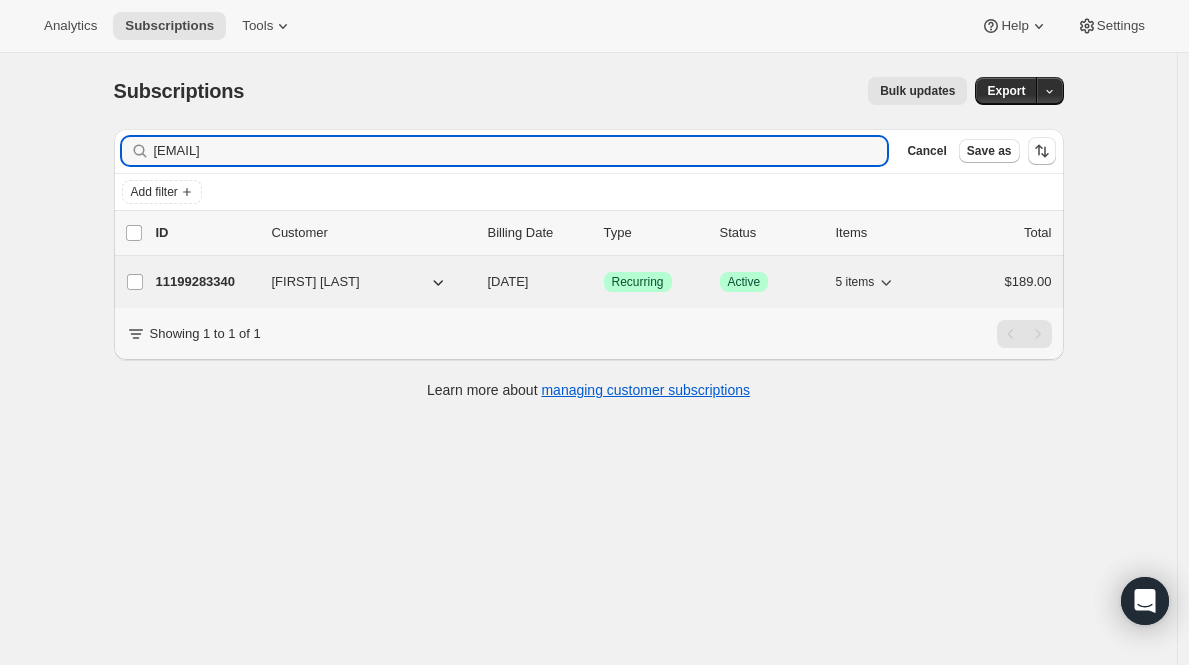 type on "lisa@mydizzylife.com" 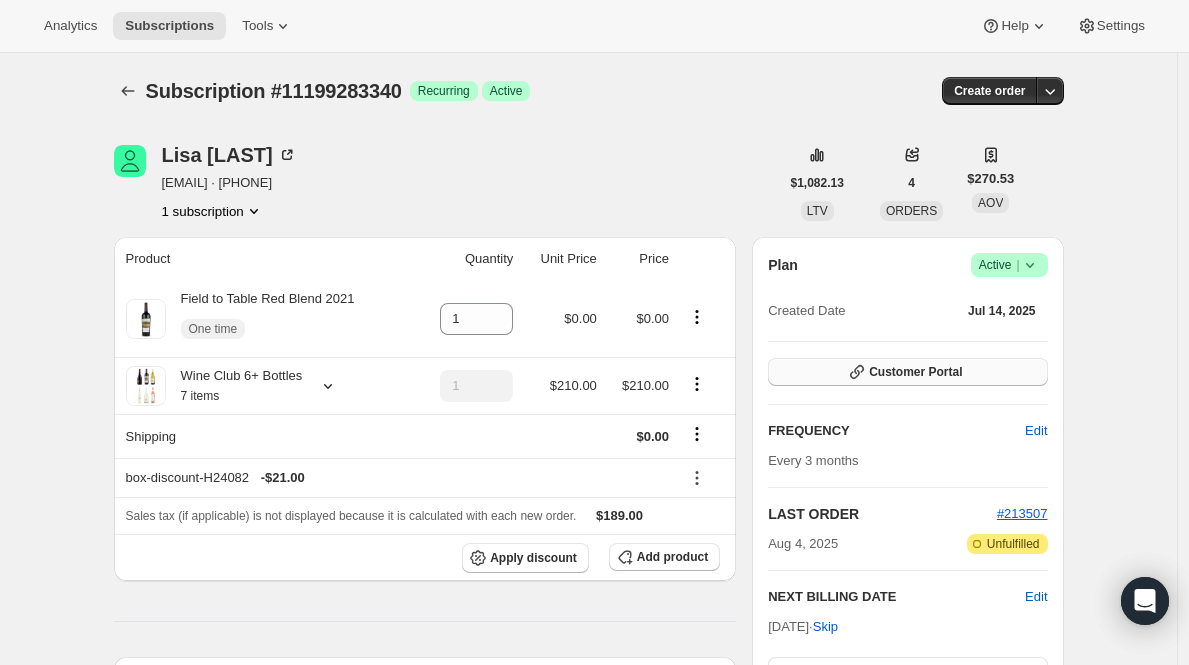 click on "Customer Portal" at bounding box center [907, 372] 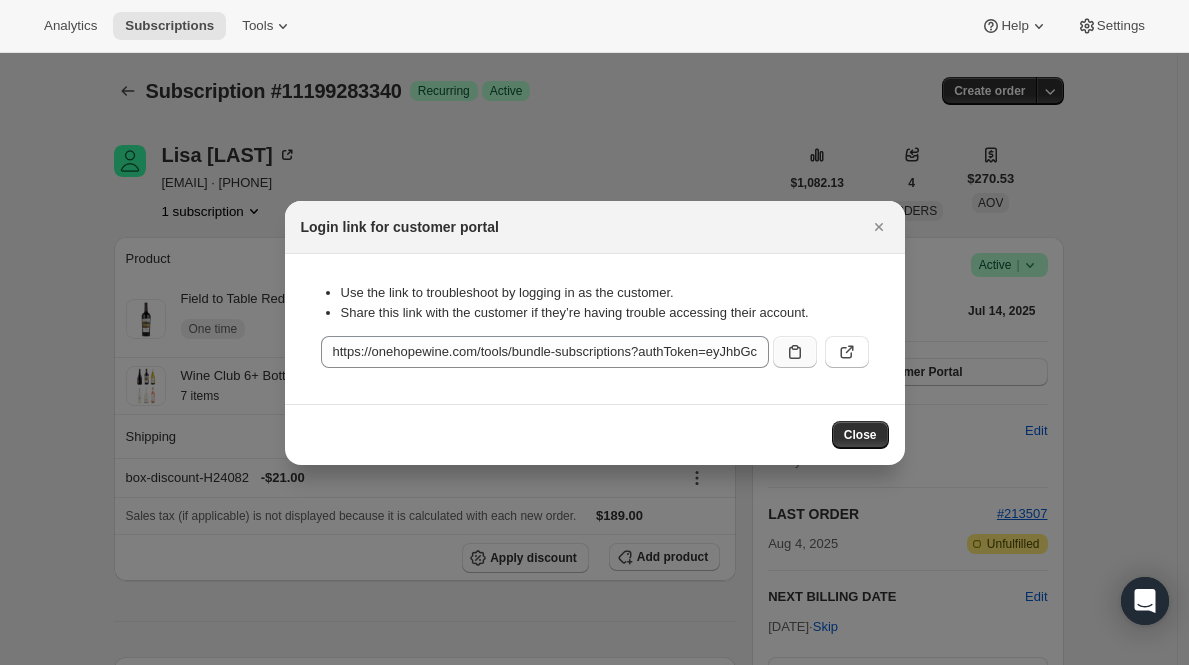 click 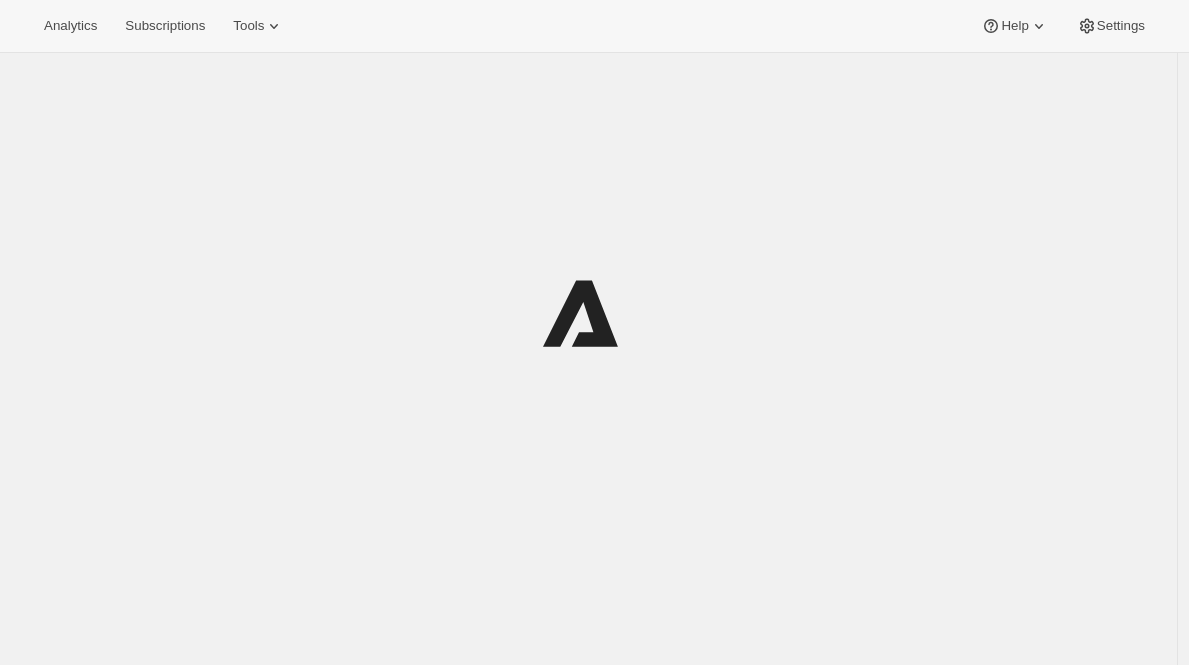 scroll, scrollTop: 0, scrollLeft: 0, axis: both 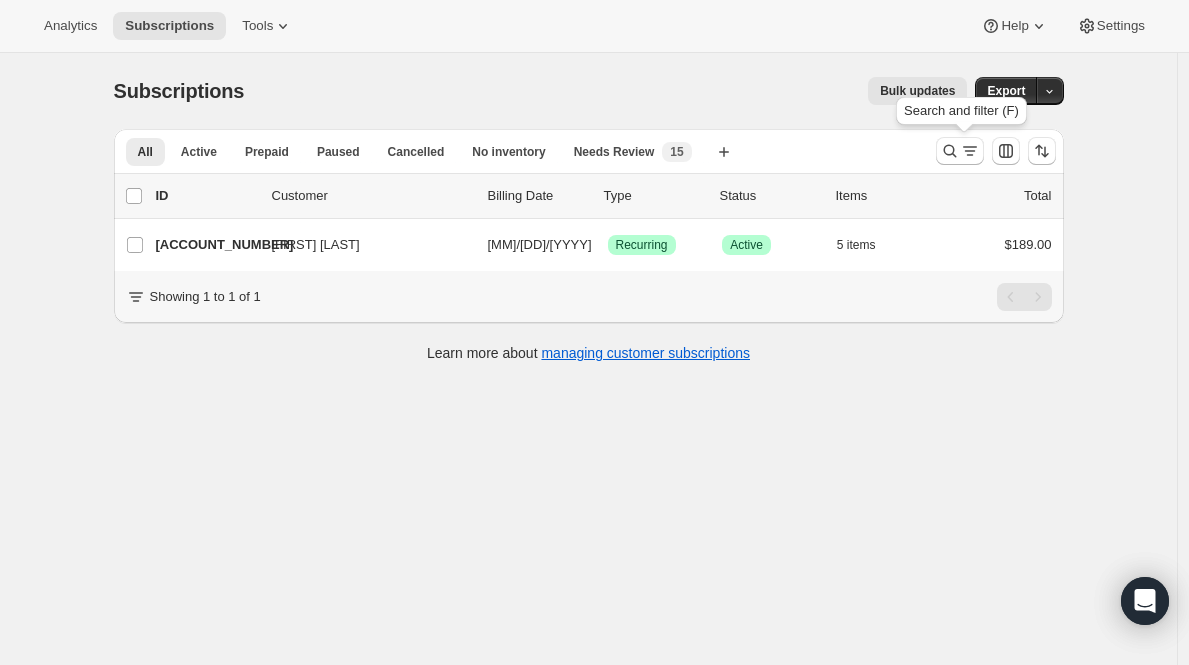 click at bounding box center (996, 151) 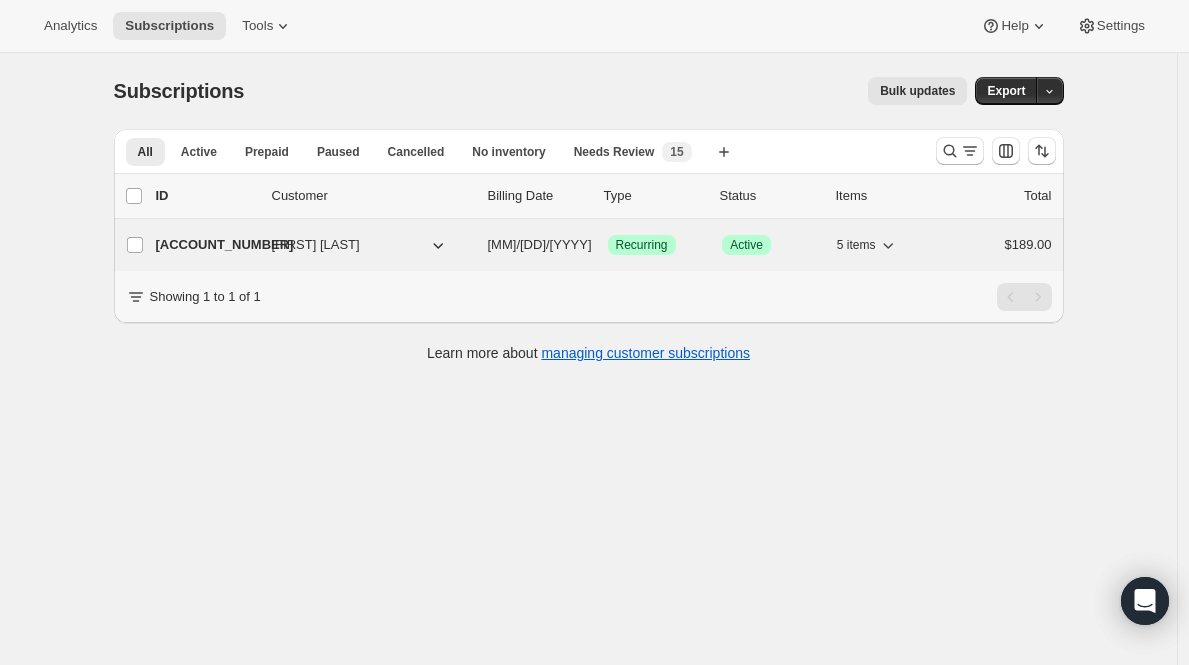 click on "[ACCOUNT_NUMBER]" at bounding box center [206, 245] 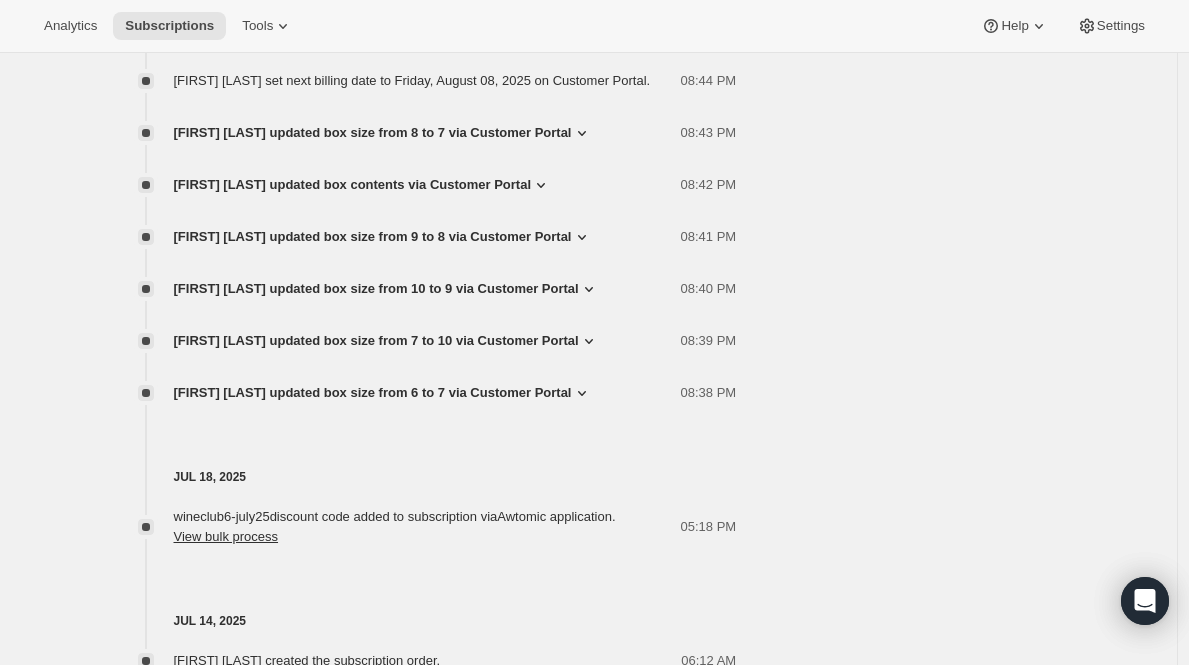 scroll, scrollTop: 1625, scrollLeft: 0, axis: vertical 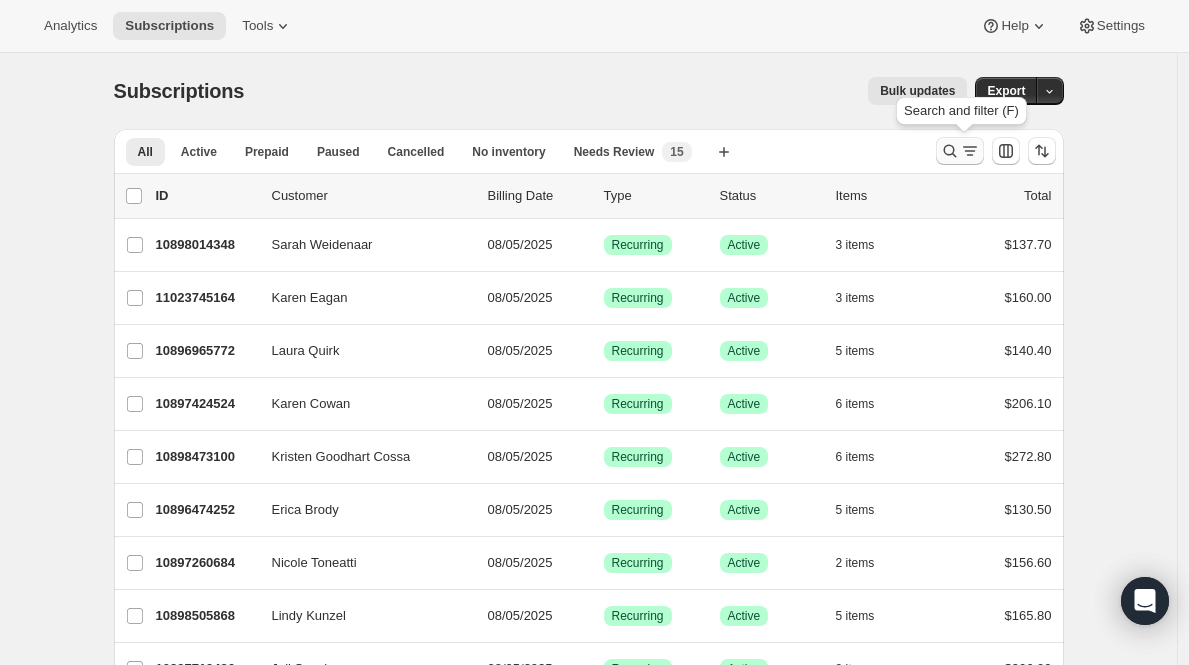 click 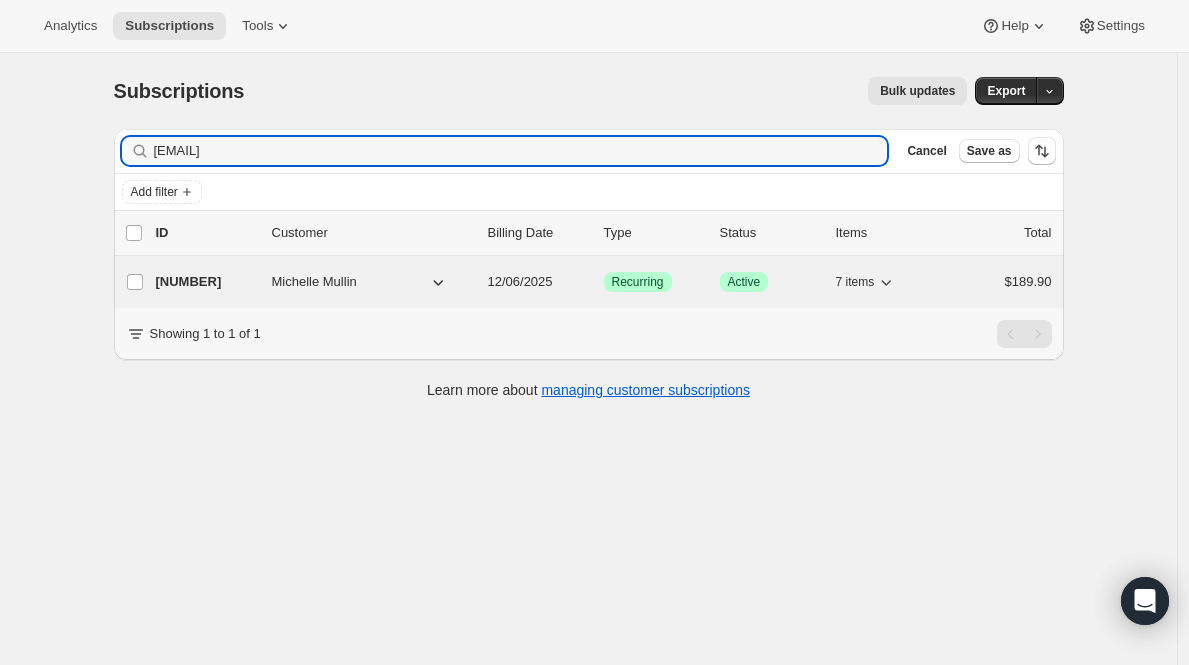 type on "michelle_mullin@charter.net" 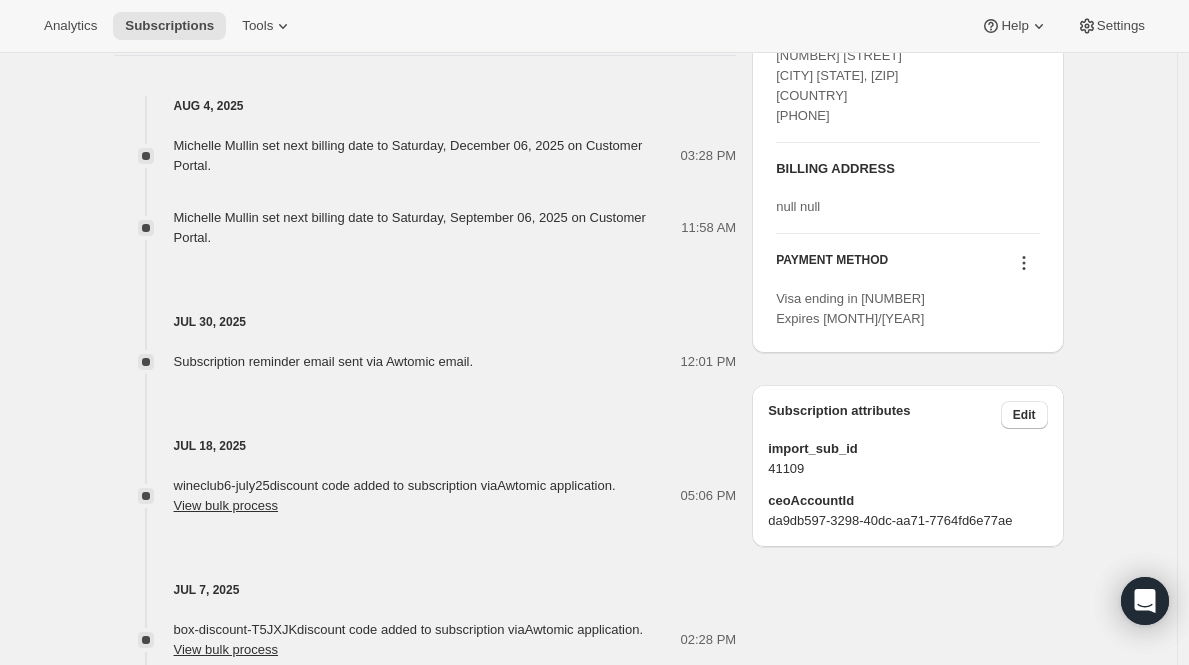 scroll, scrollTop: 939, scrollLeft: 0, axis: vertical 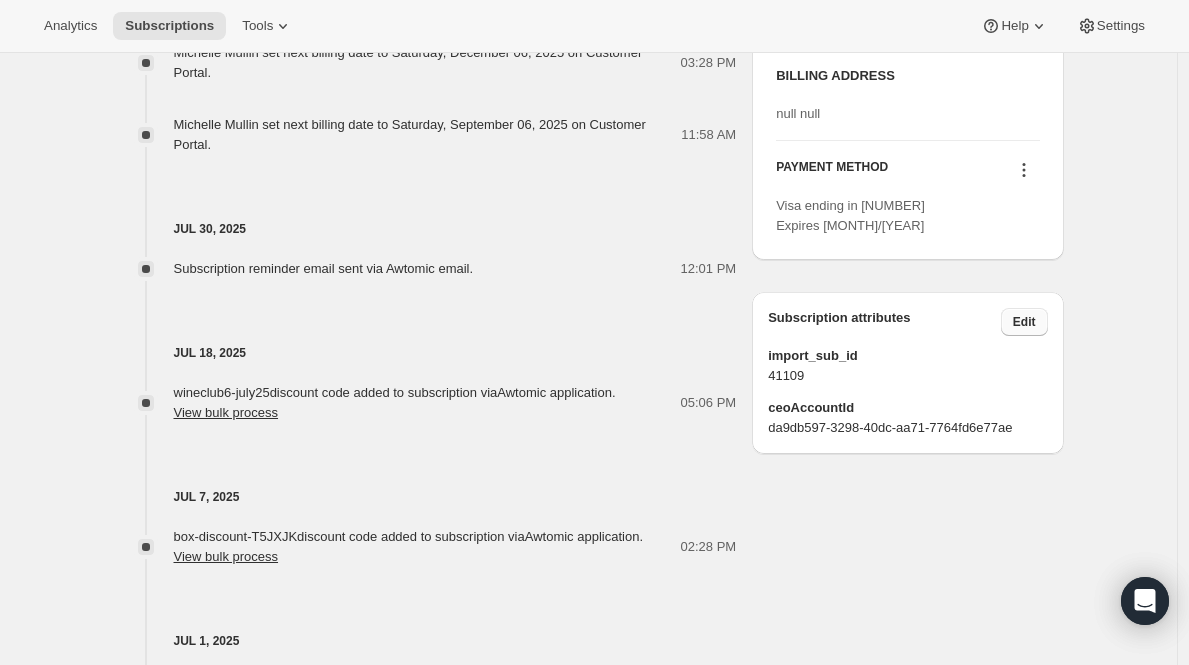 click on "Edit" at bounding box center [1024, 322] 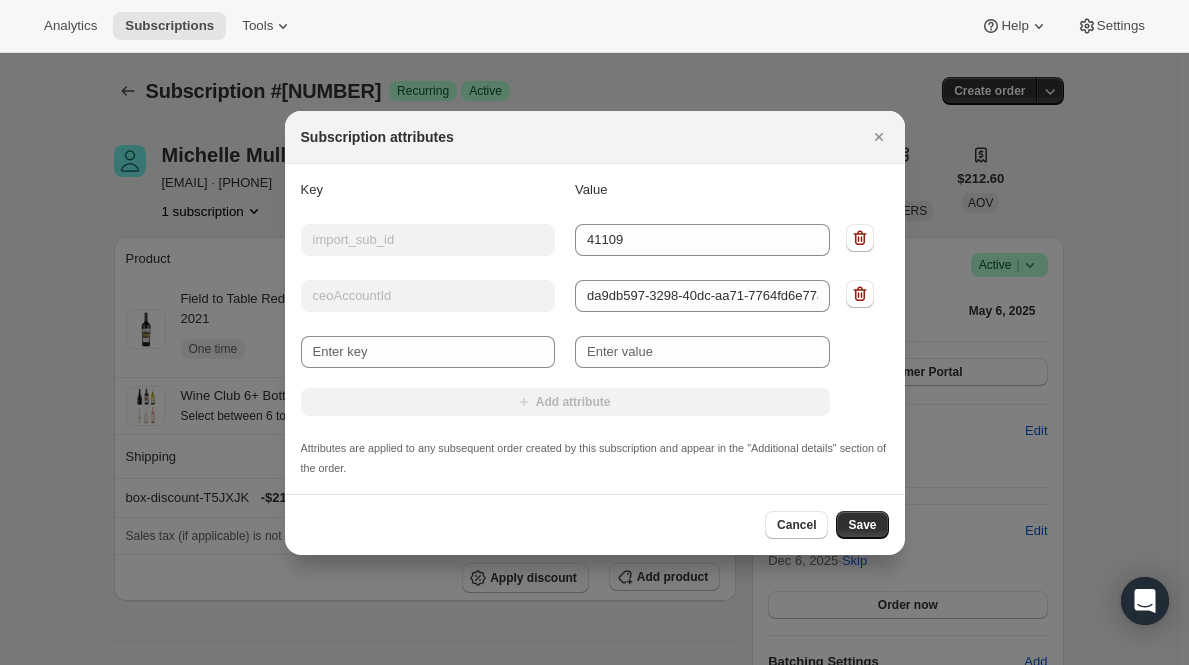 scroll, scrollTop: 939, scrollLeft: 0, axis: vertical 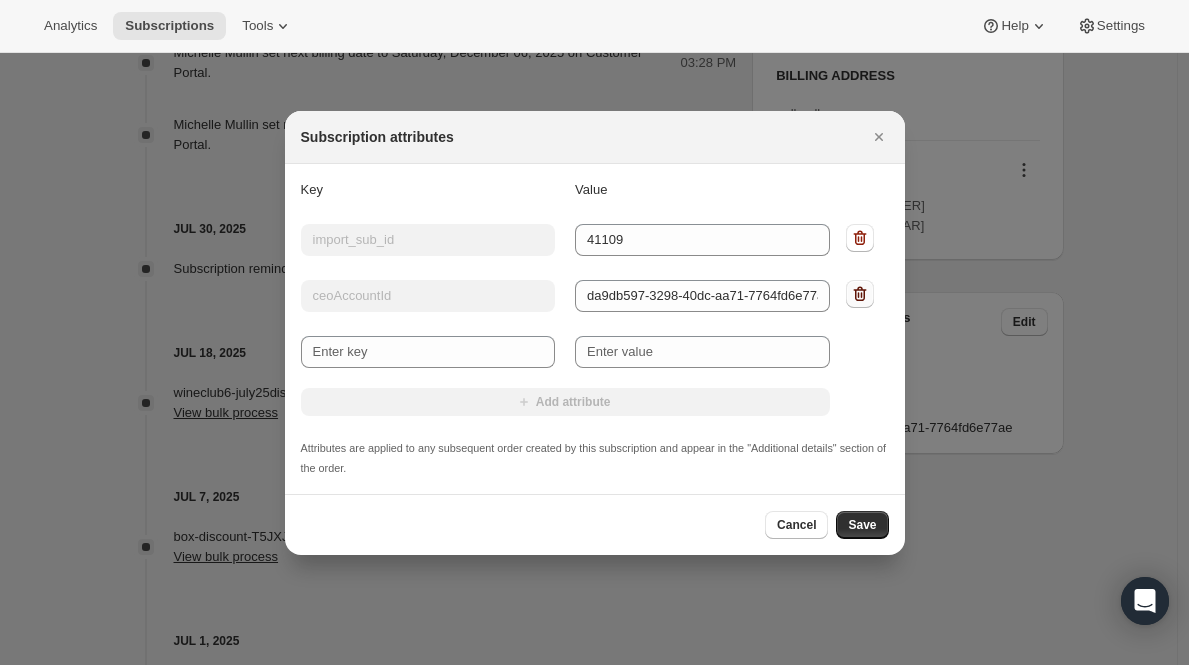 click 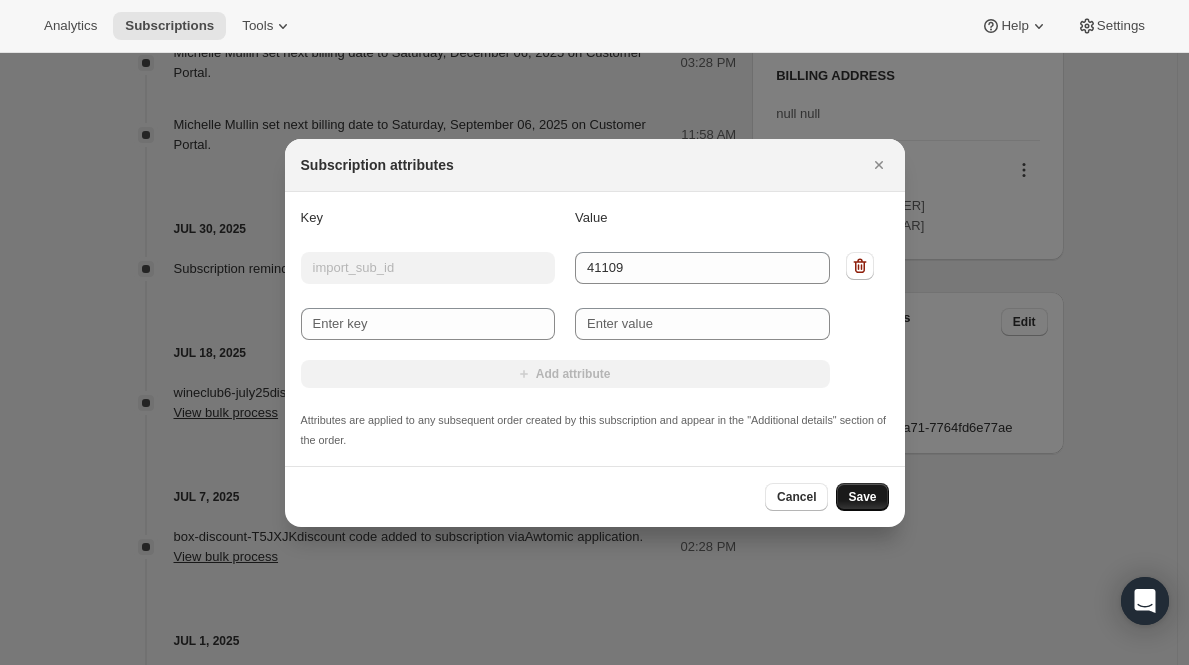 click on "Save" at bounding box center (862, 497) 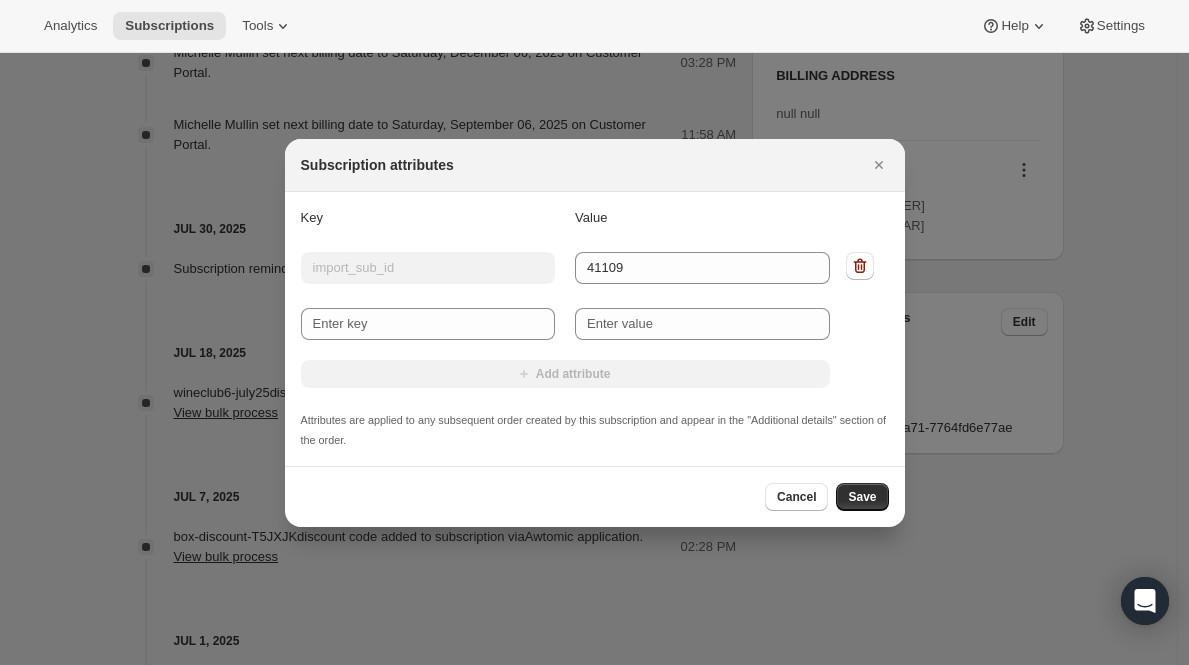 scroll, scrollTop: 939, scrollLeft: 0, axis: vertical 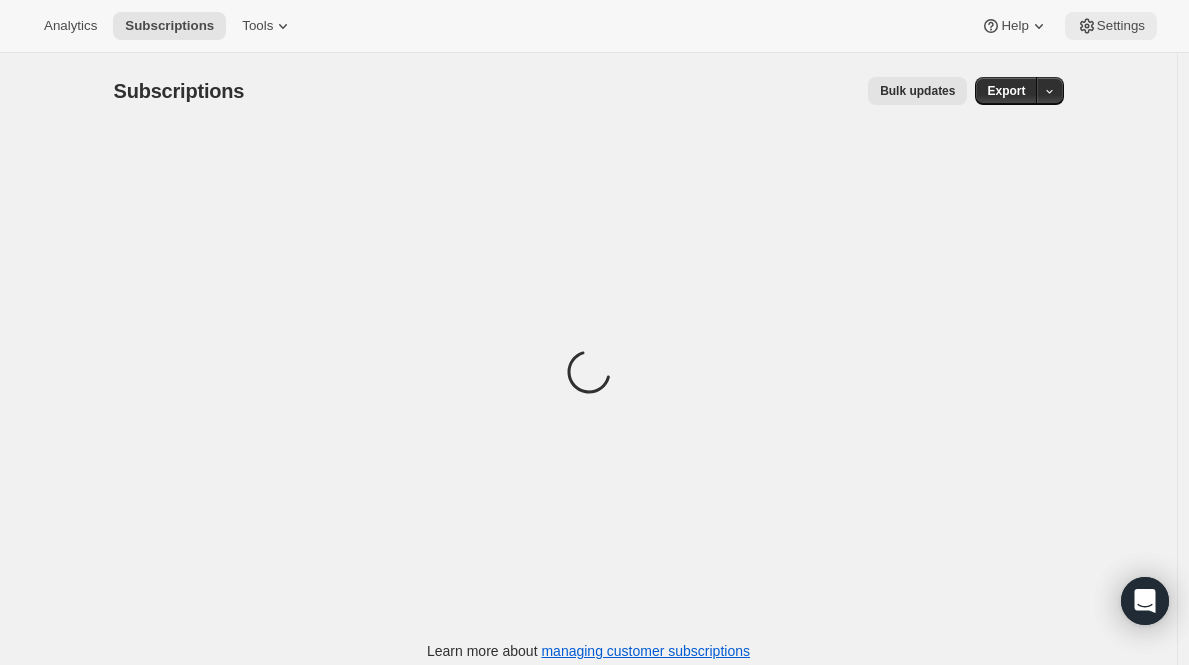 click 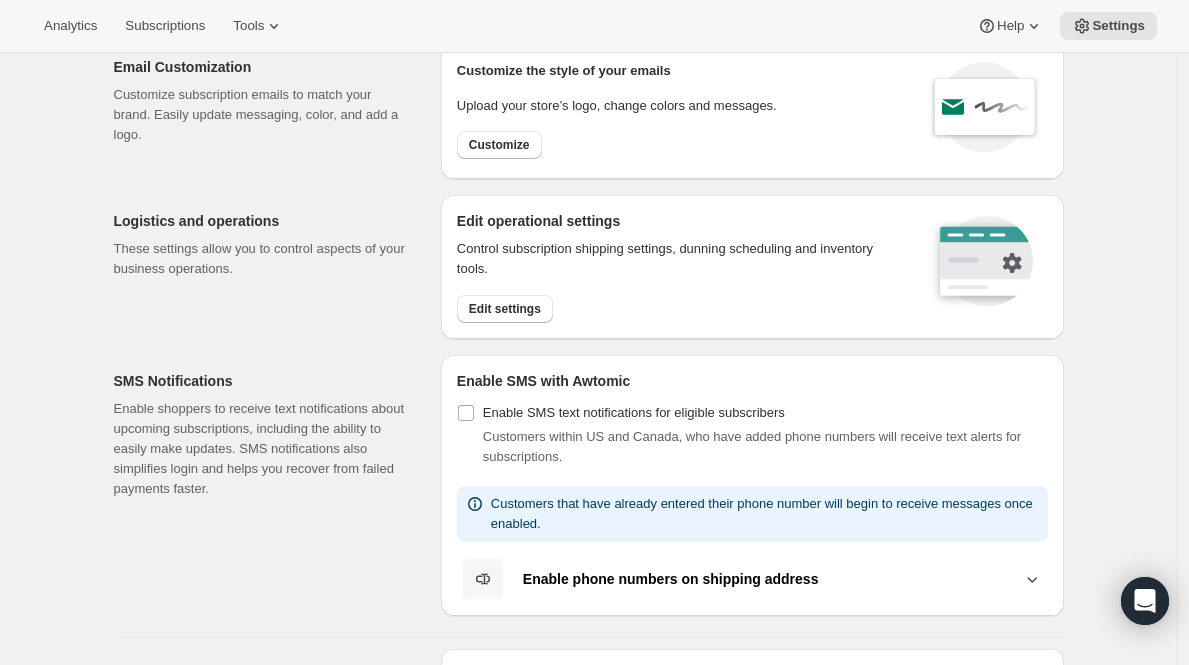 scroll, scrollTop: 0, scrollLeft: 0, axis: both 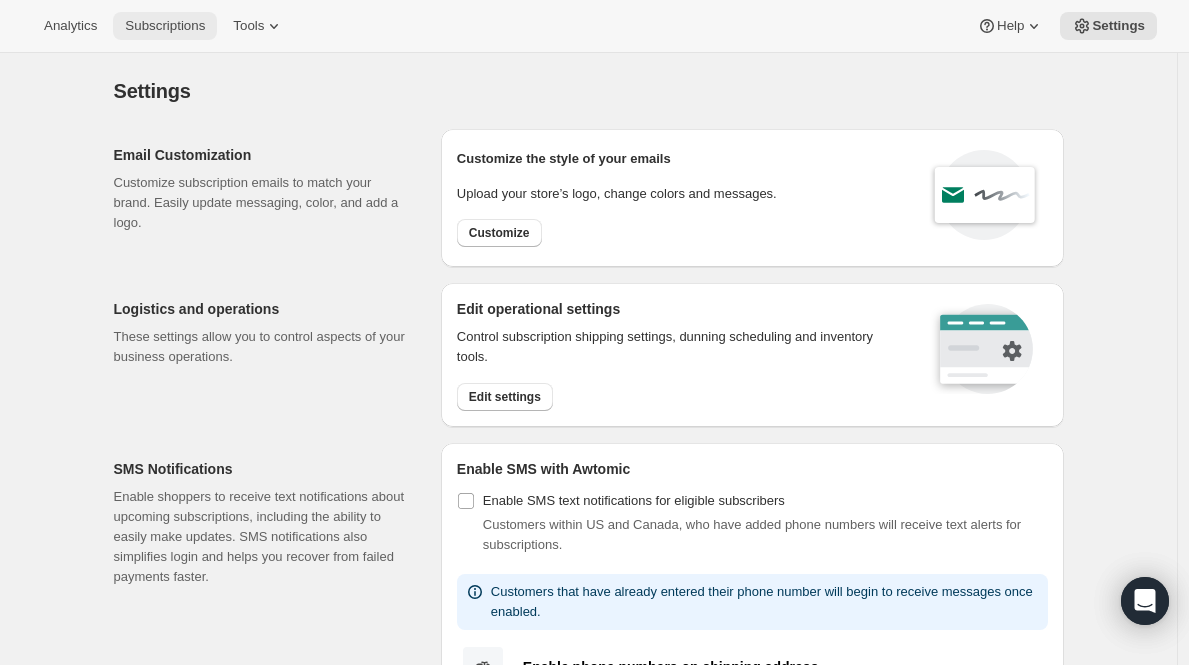 click on "Subscriptions" at bounding box center (165, 26) 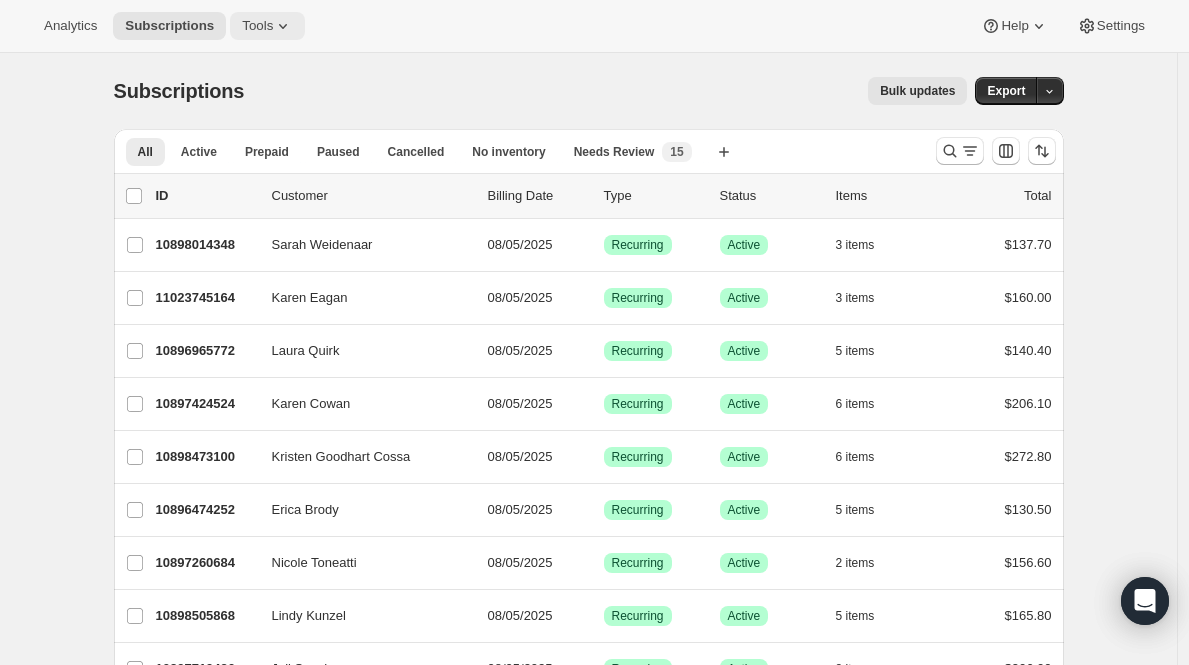 click on "Tools" at bounding box center [257, 26] 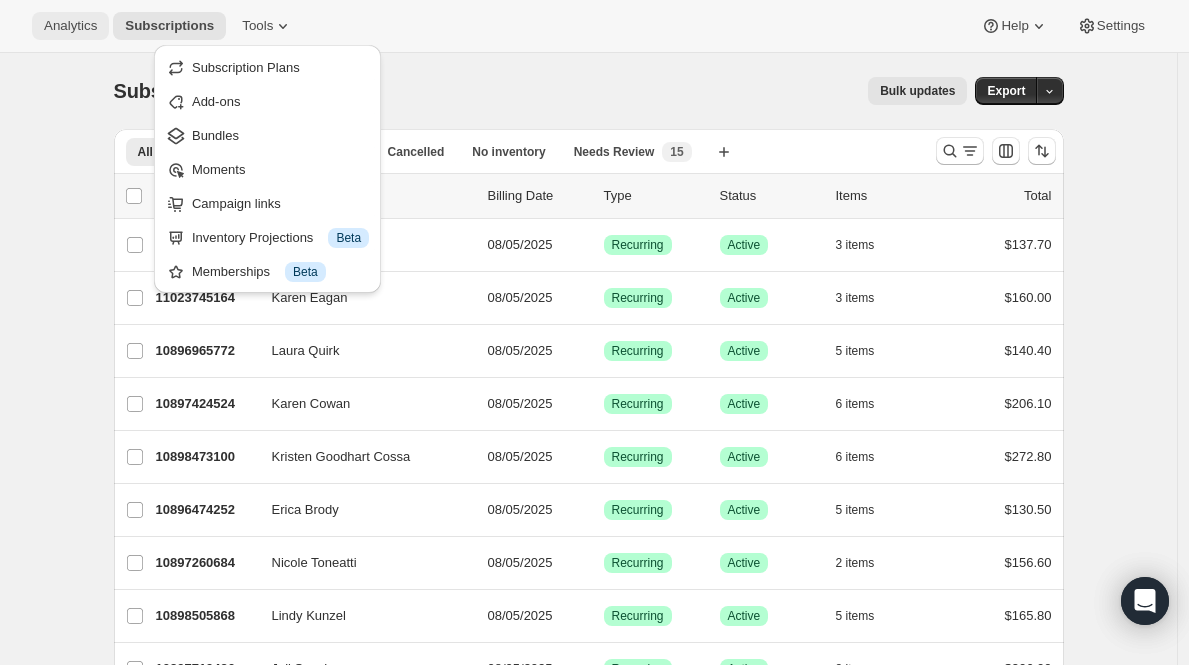 click on "Analytics" at bounding box center (70, 26) 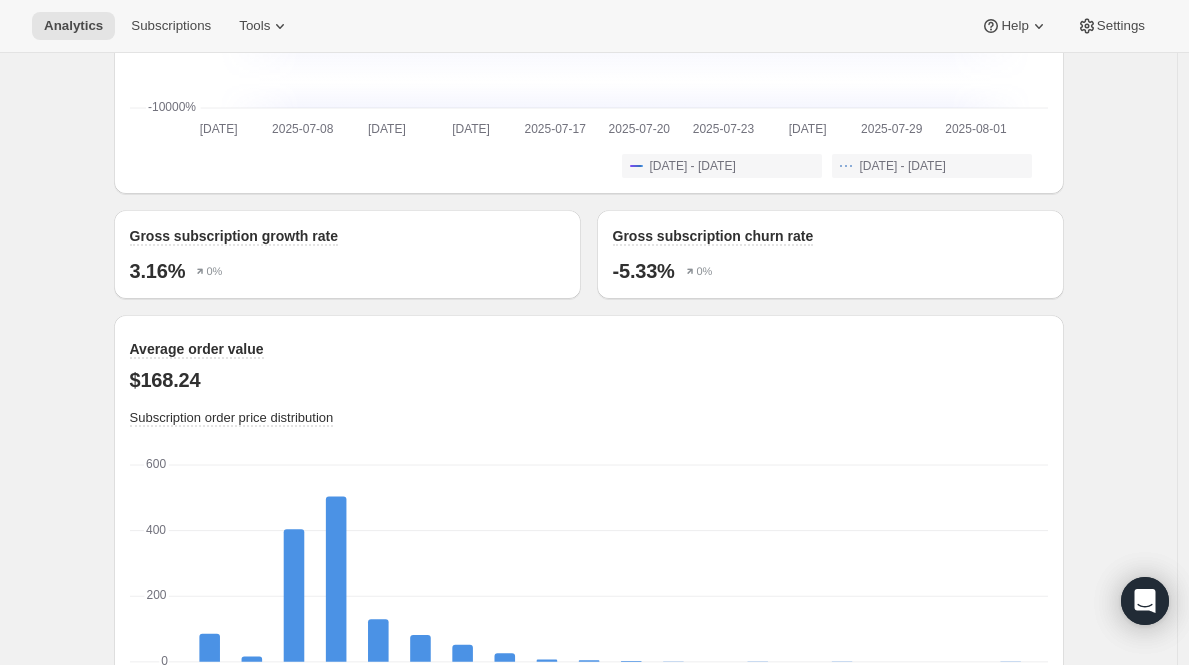 scroll, scrollTop: 2535, scrollLeft: 0, axis: vertical 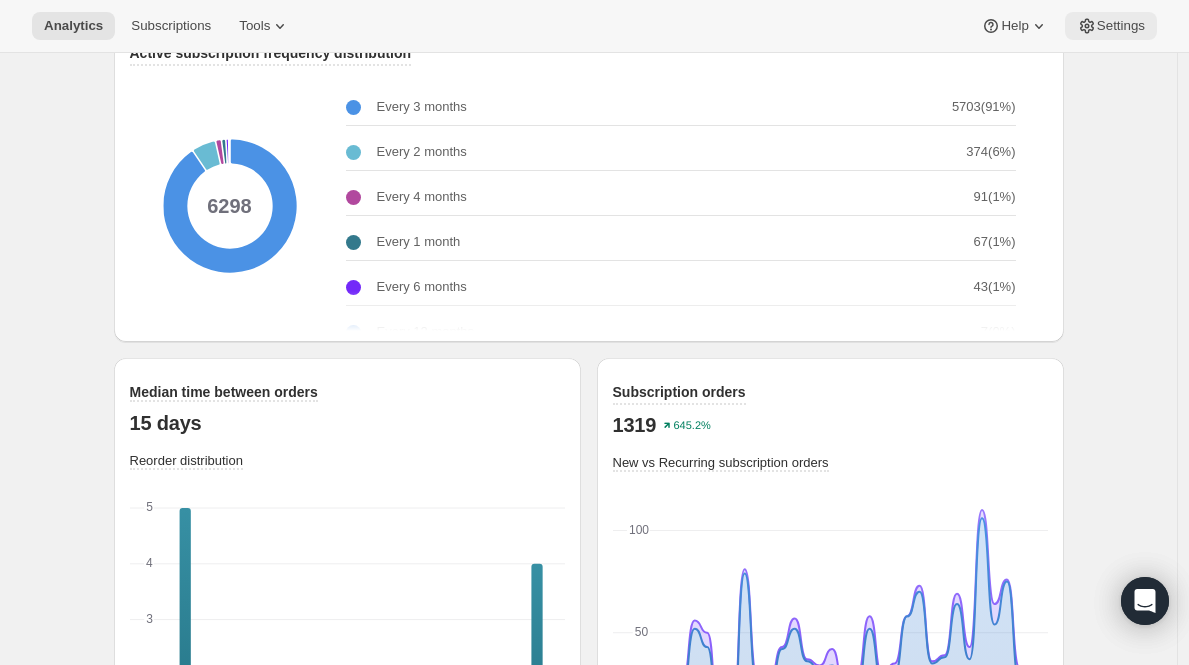 click on "Settings" at bounding box center [1111, 26] 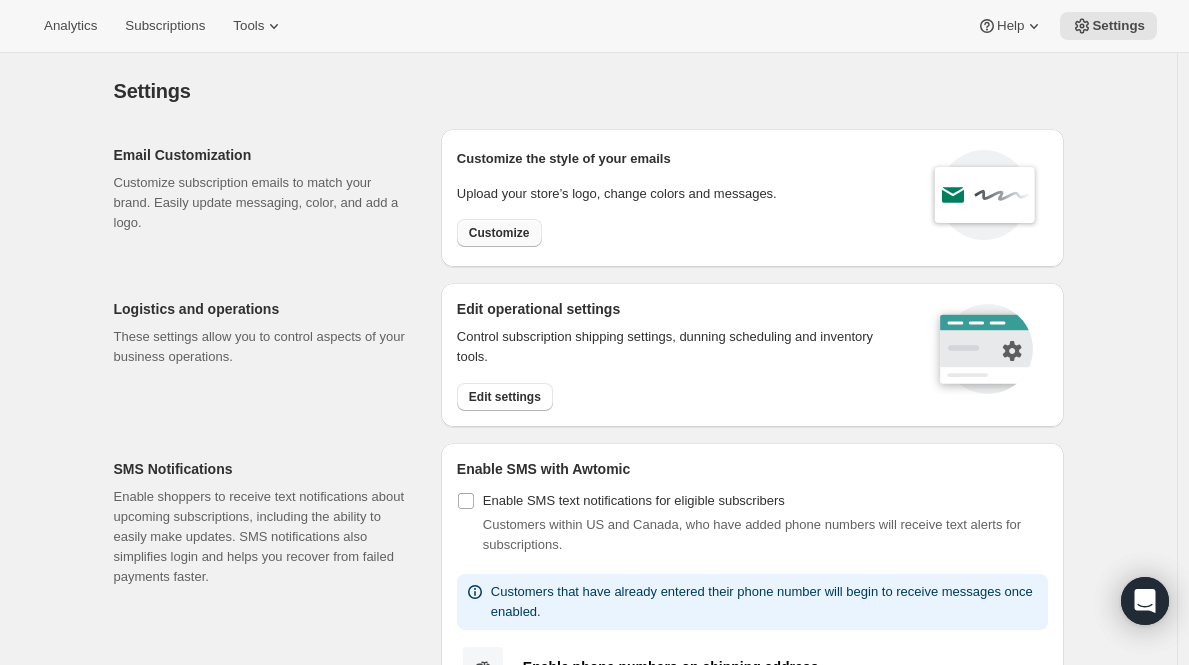 click on "Customize" at bounding box center (499, 233) 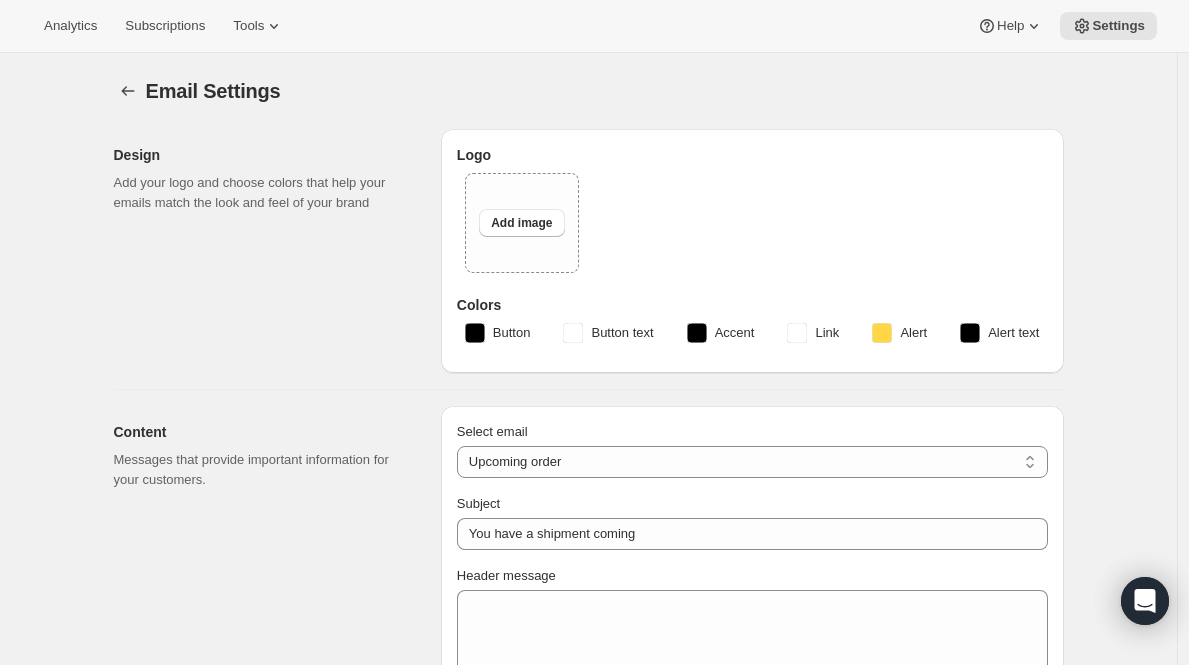 type on "Get ready for your upcoming Wine Club shipment! 📦" 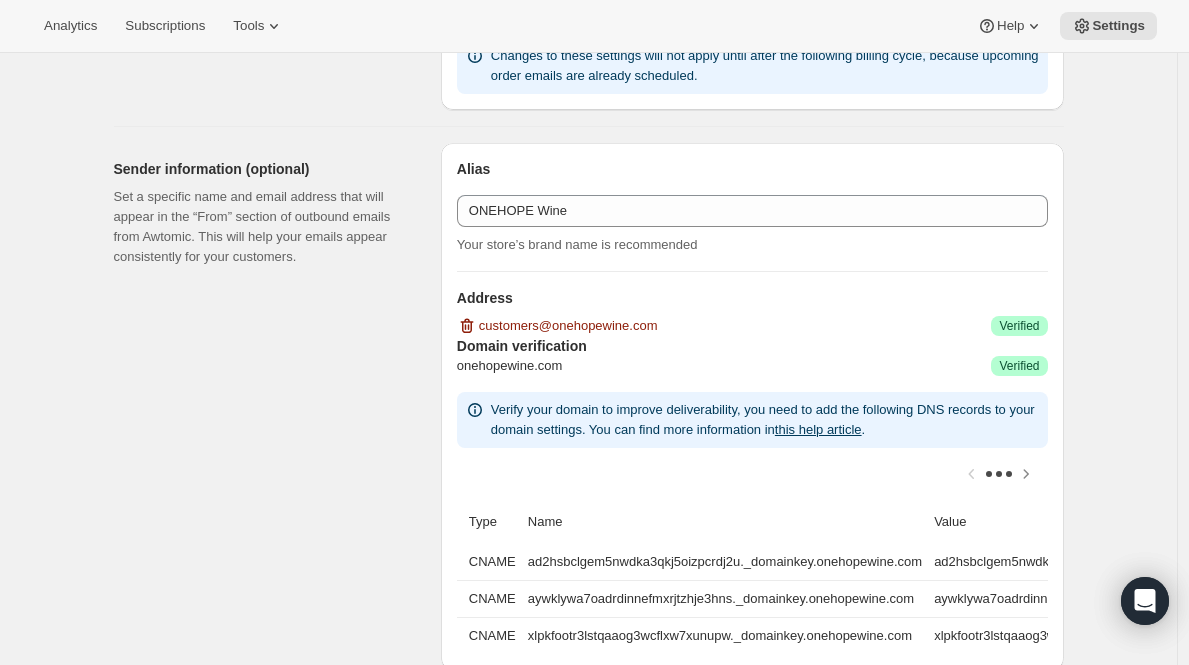 scroll, scrollTop: 1543, scrollLeft: 0, axis: vertical 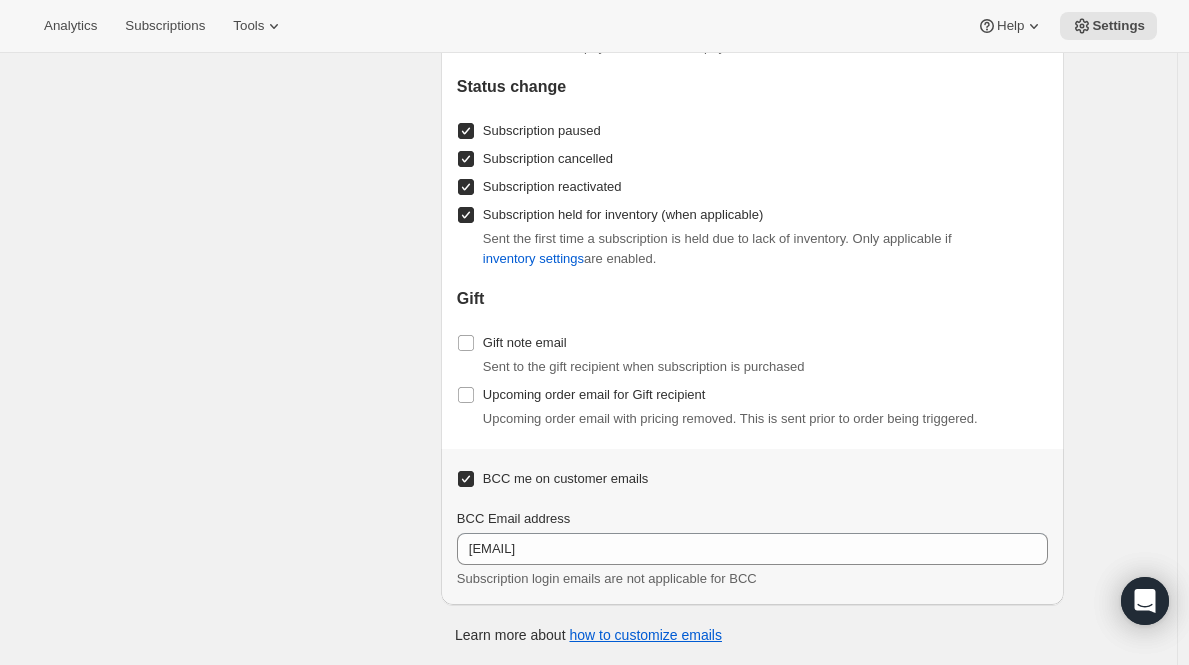 click on "BCC me on customer emails" at bounding box center [565, 478] 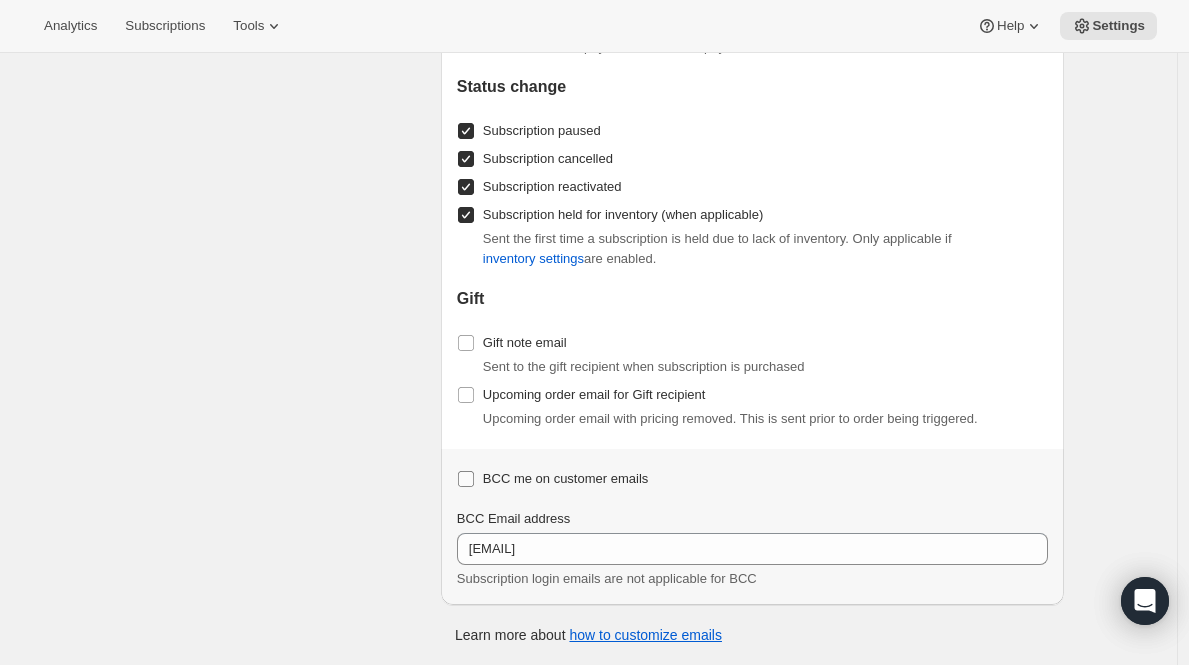 checkbox on "false" 